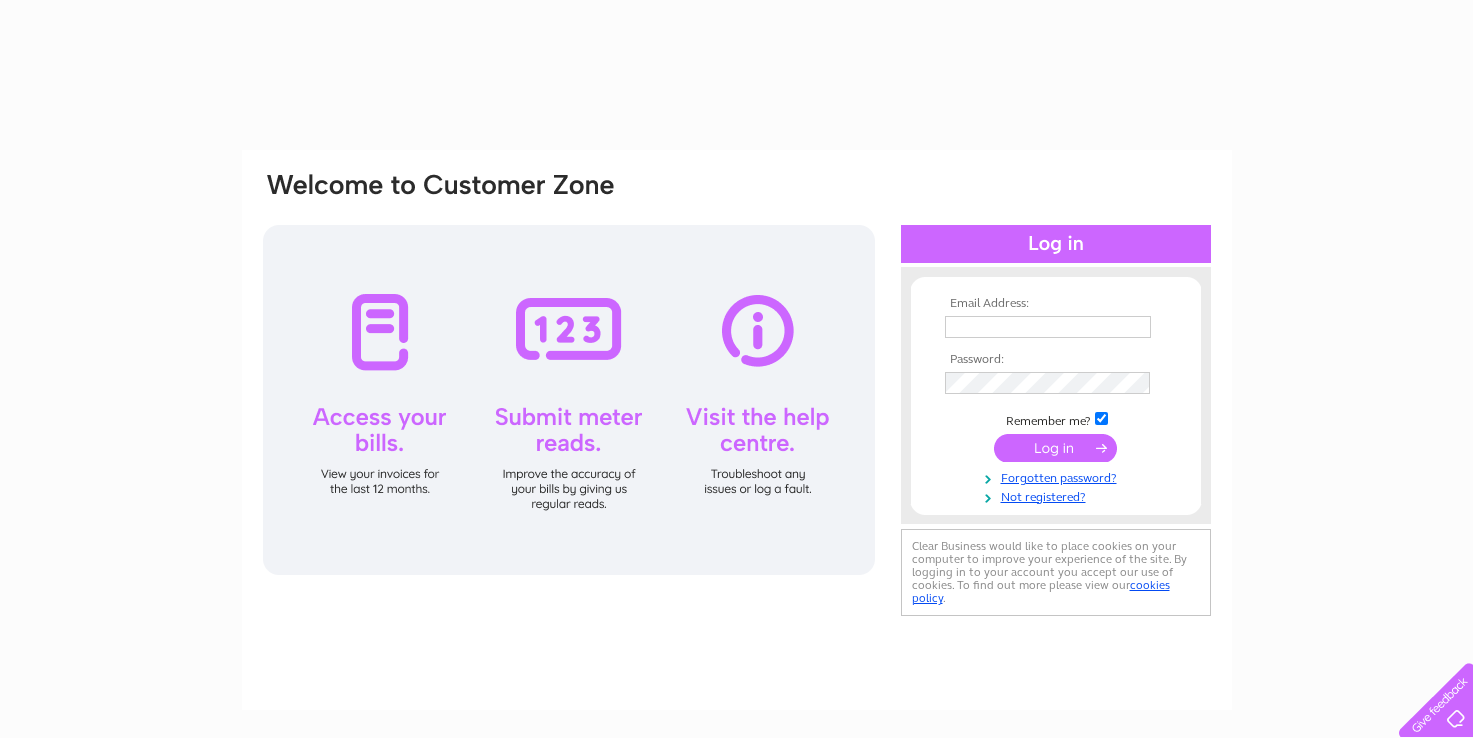 scroll, scrollTop: 0, scrollLeft: 0, axis: both 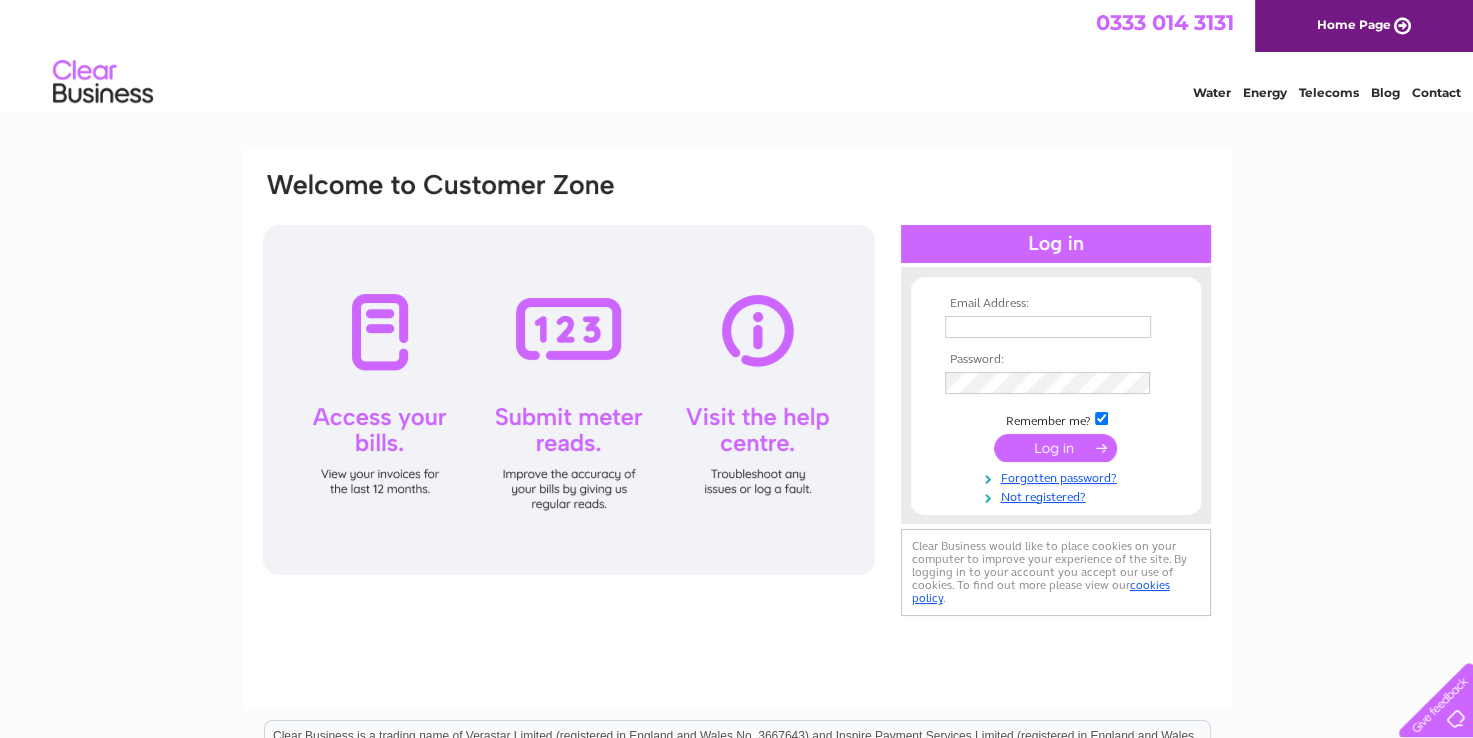 drag, startPoint x: 0, startPoint y: 0, endPoint x: 977, endPoint y: 325, distance: 1029.6378 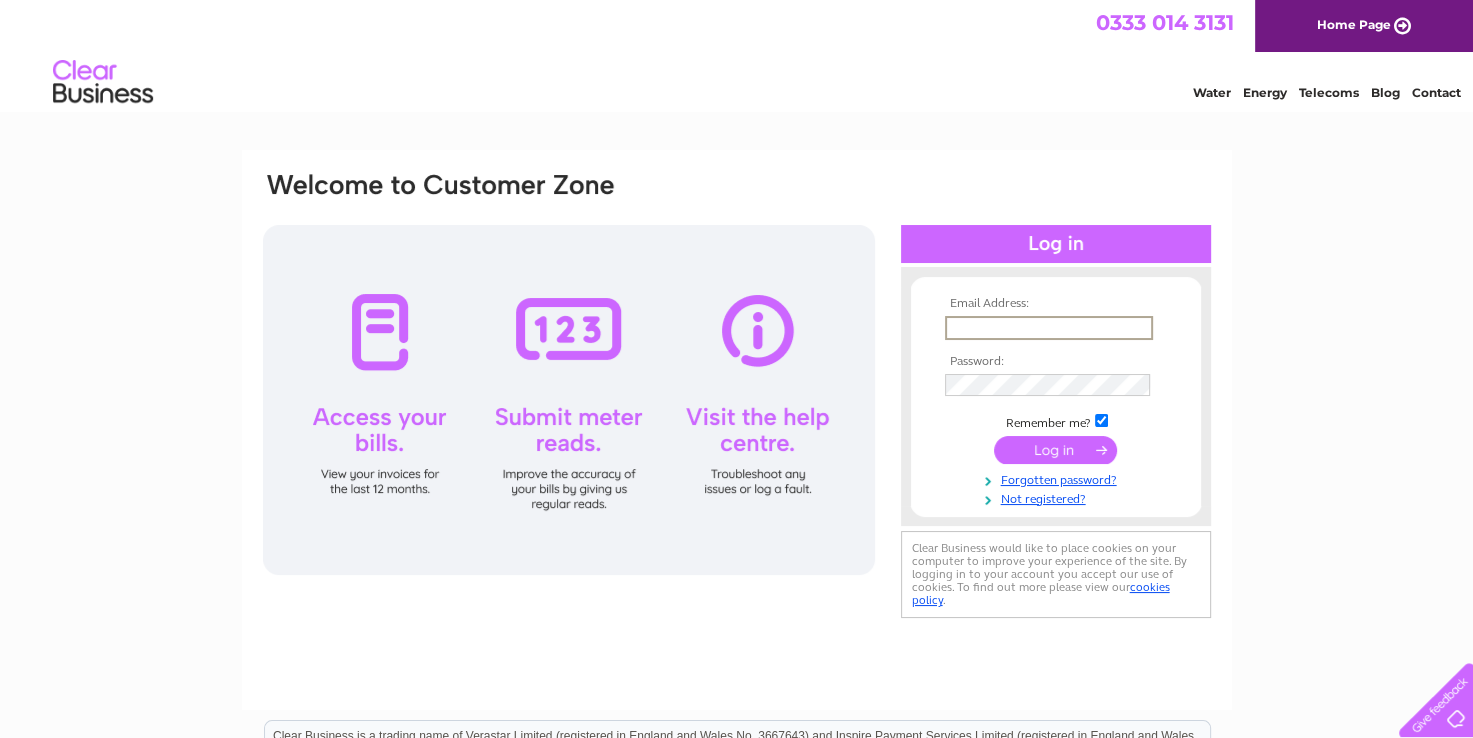 type on "johndonaldbakerportsoy@gmail.com" 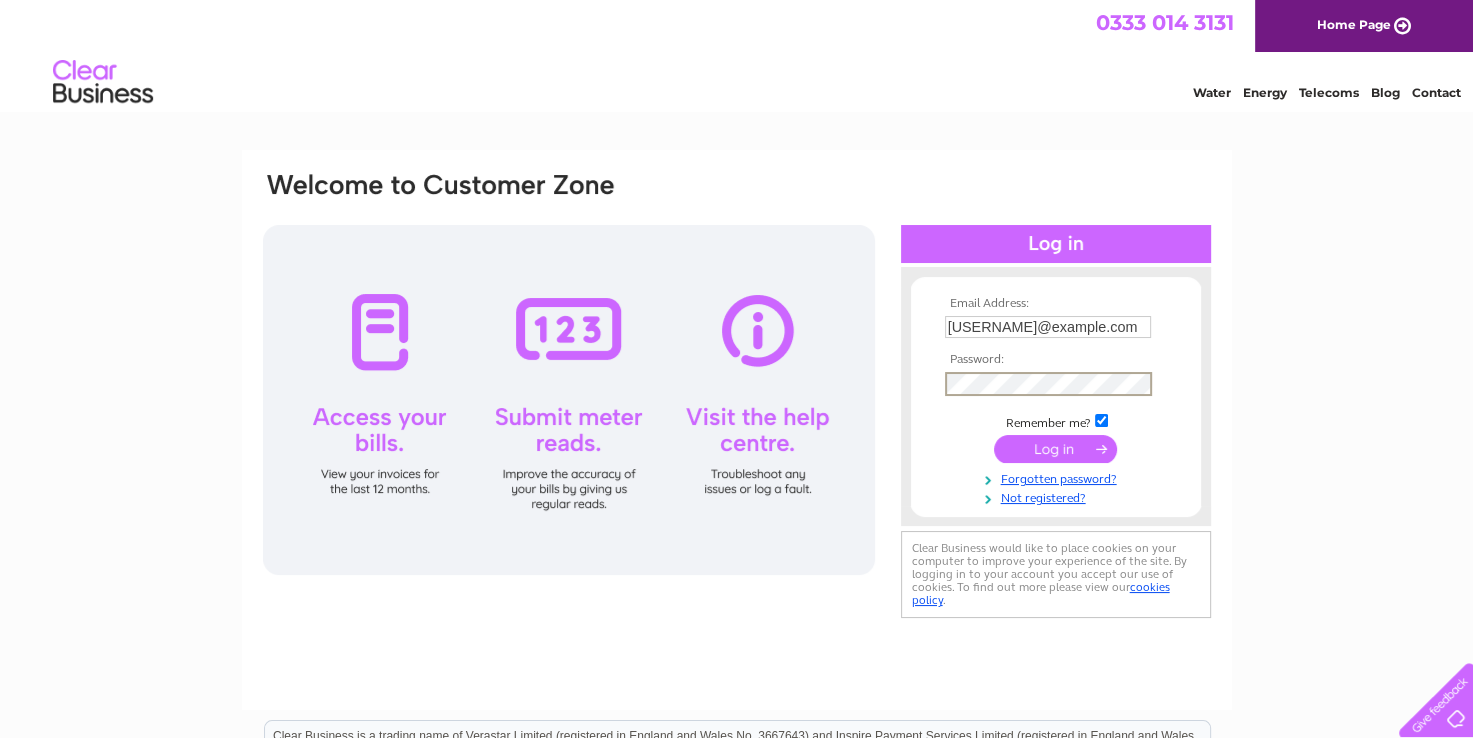 click at bounding box center [1055, 449] 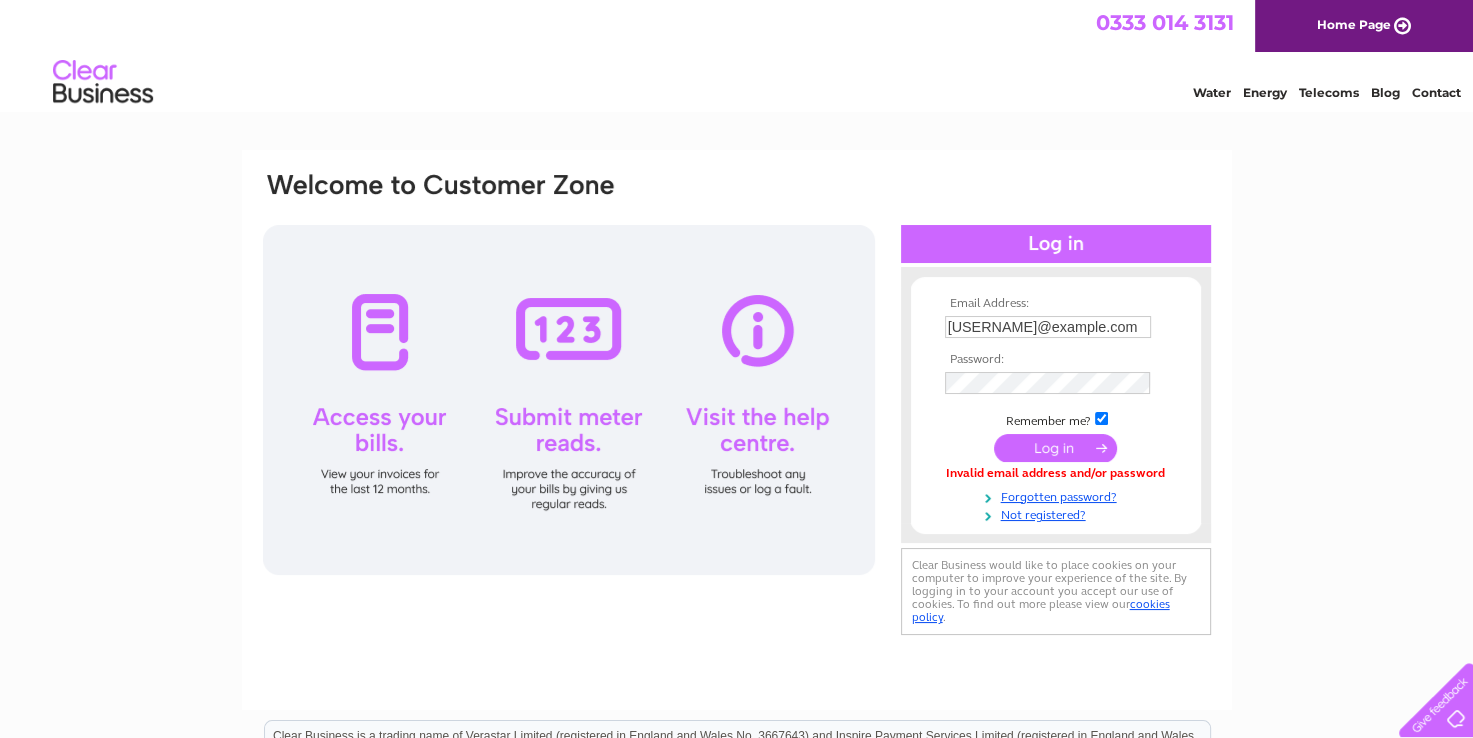 scroll, scrollTop: 0, scrollLeft: 0, axis: both 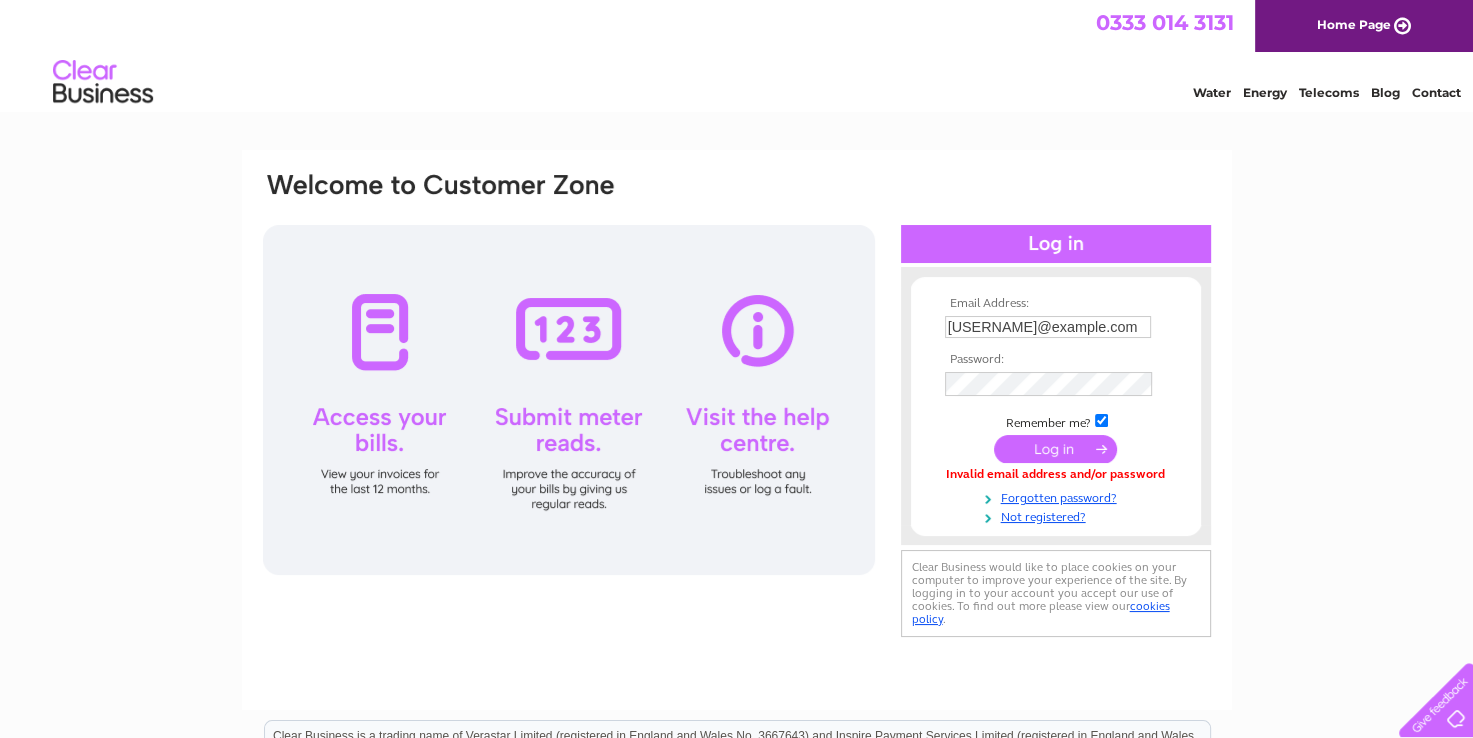 click at bounding box center (1055, 449) 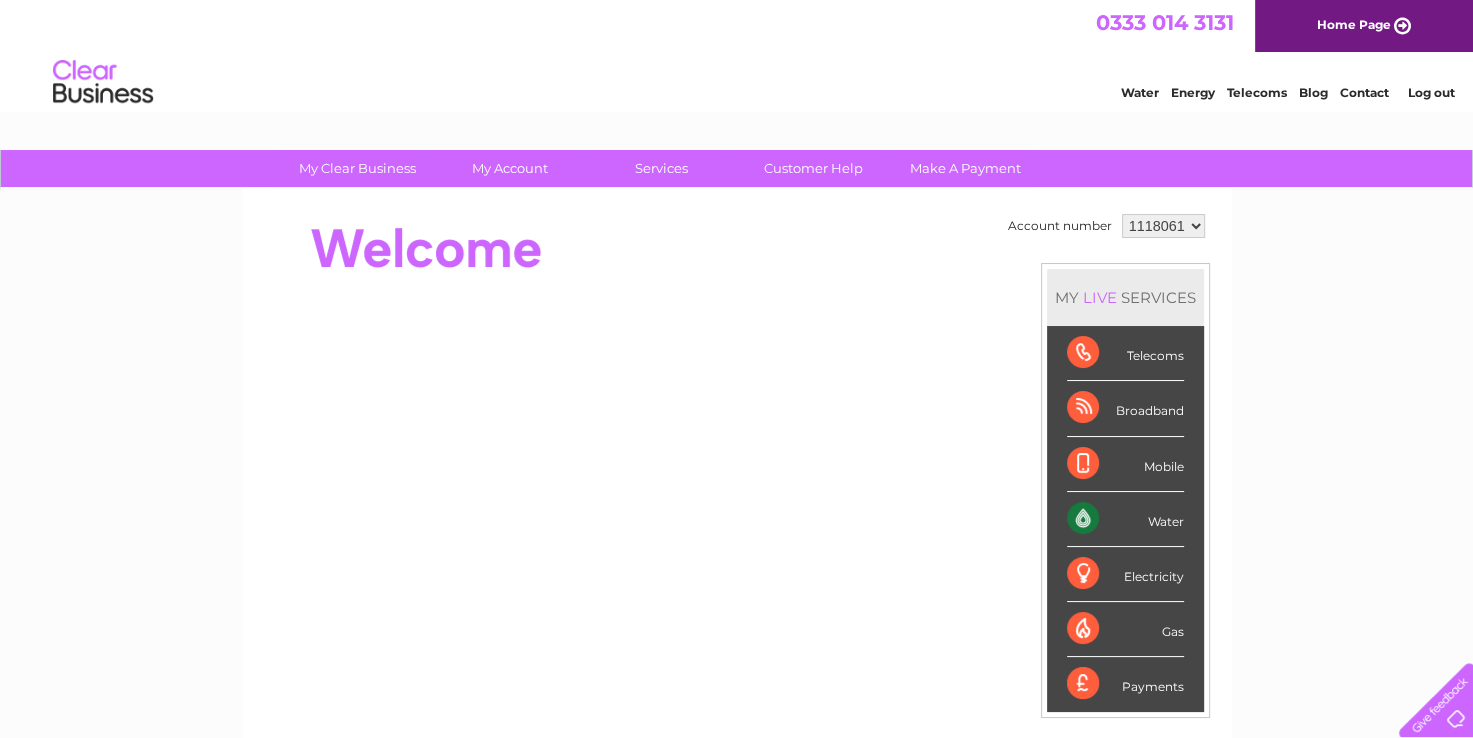 scroll, scrollTop: 0, scrollLeft: 0, axis: both 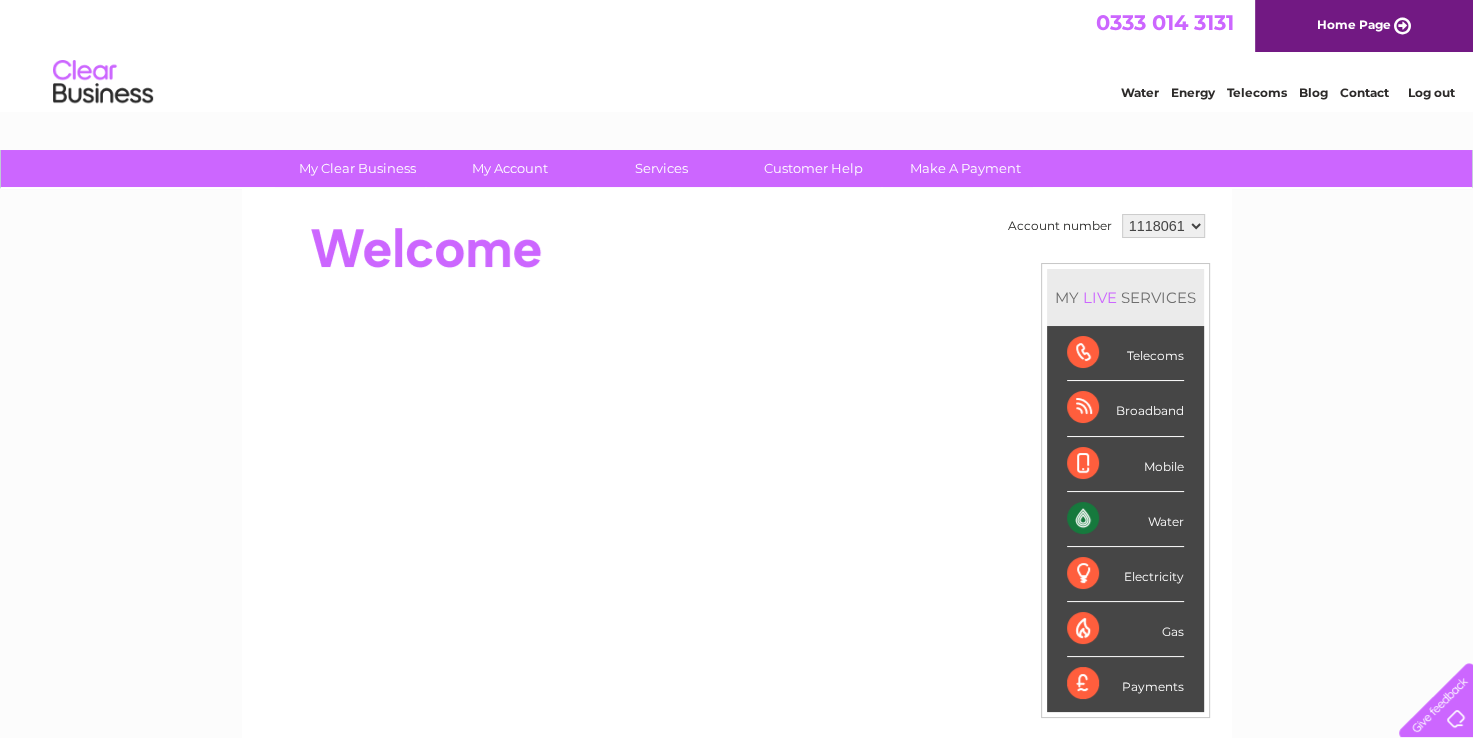 click on "Water" at bounding box center [1125, 519] 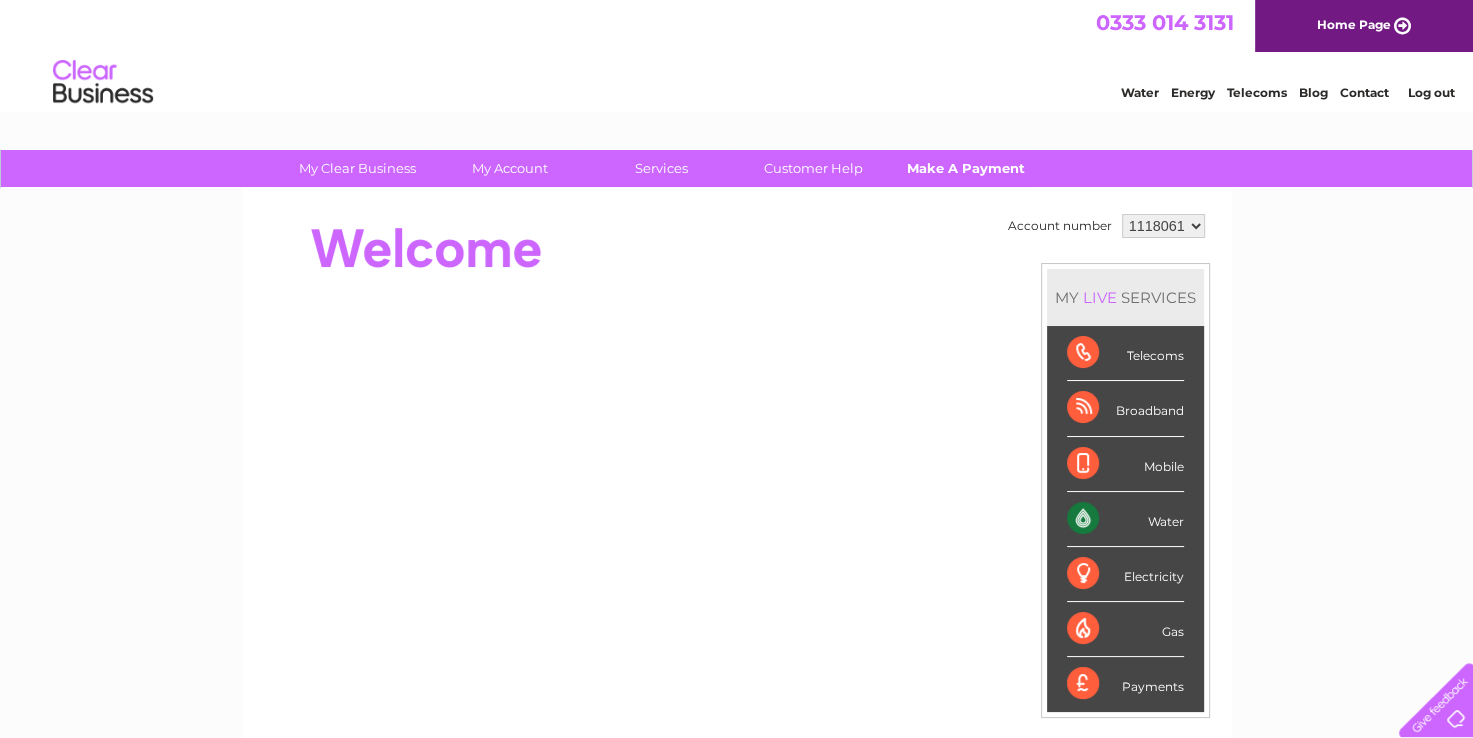 click on "Make A Payment" at bounding box center (965, 168) 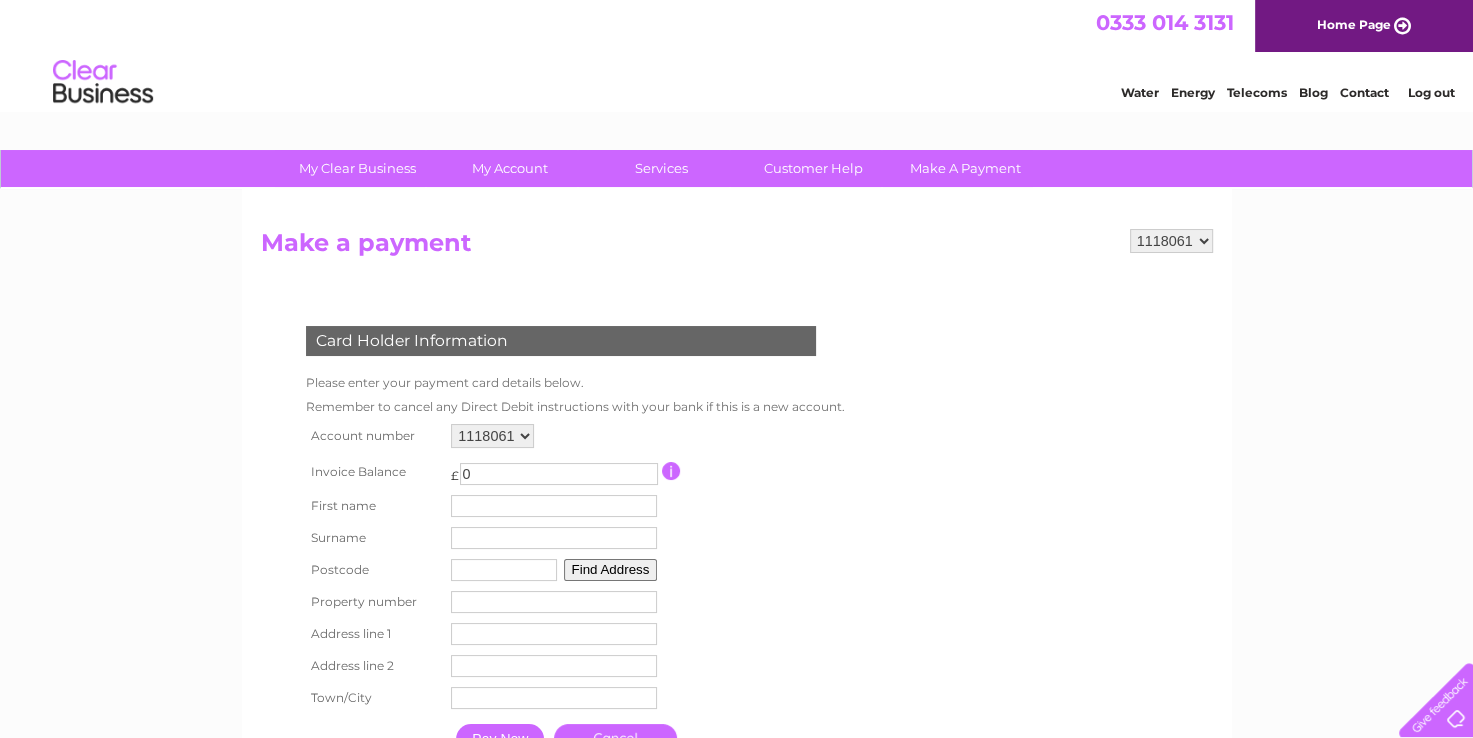 scroll, scrollTop: 0, scrollLeft: 0, axis: both 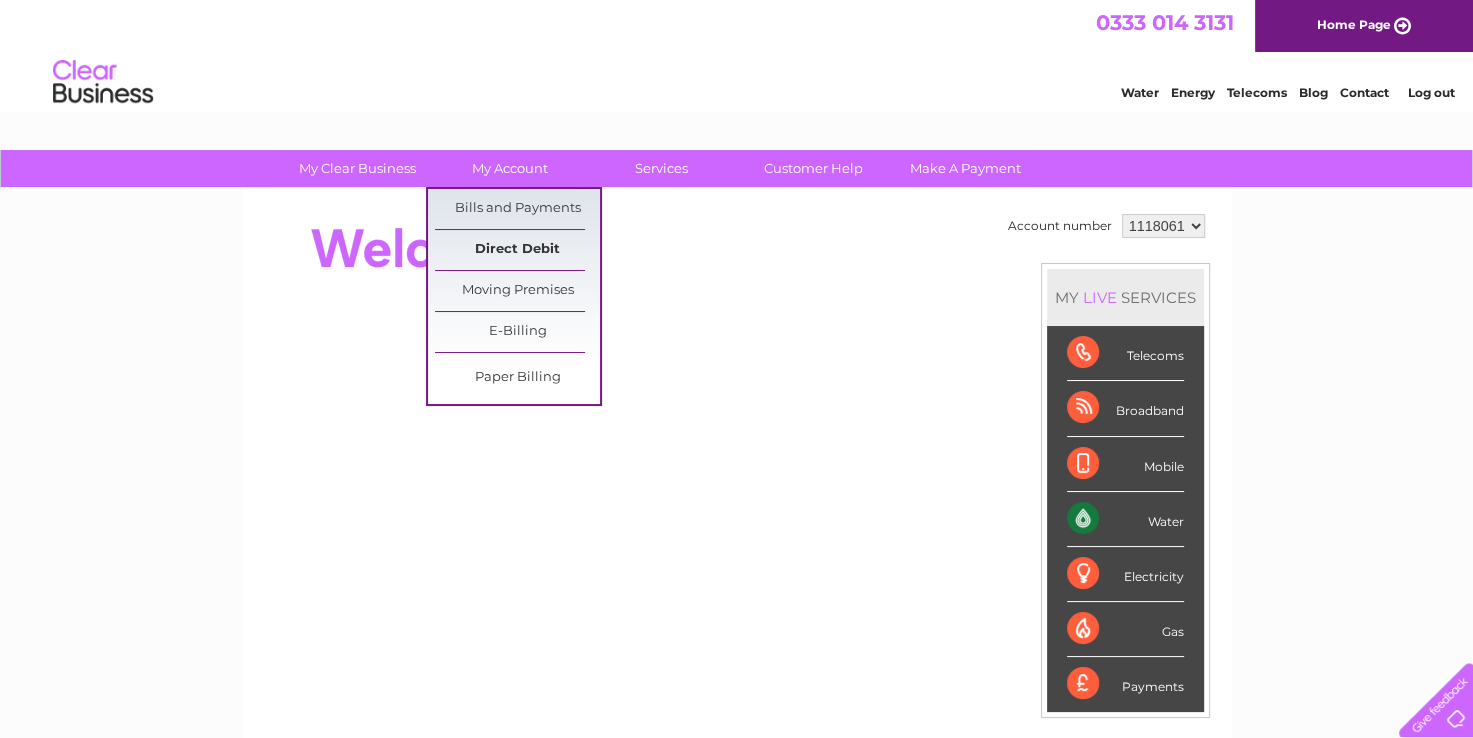 click on "Direct Debit" at bounding box center (517, 250) 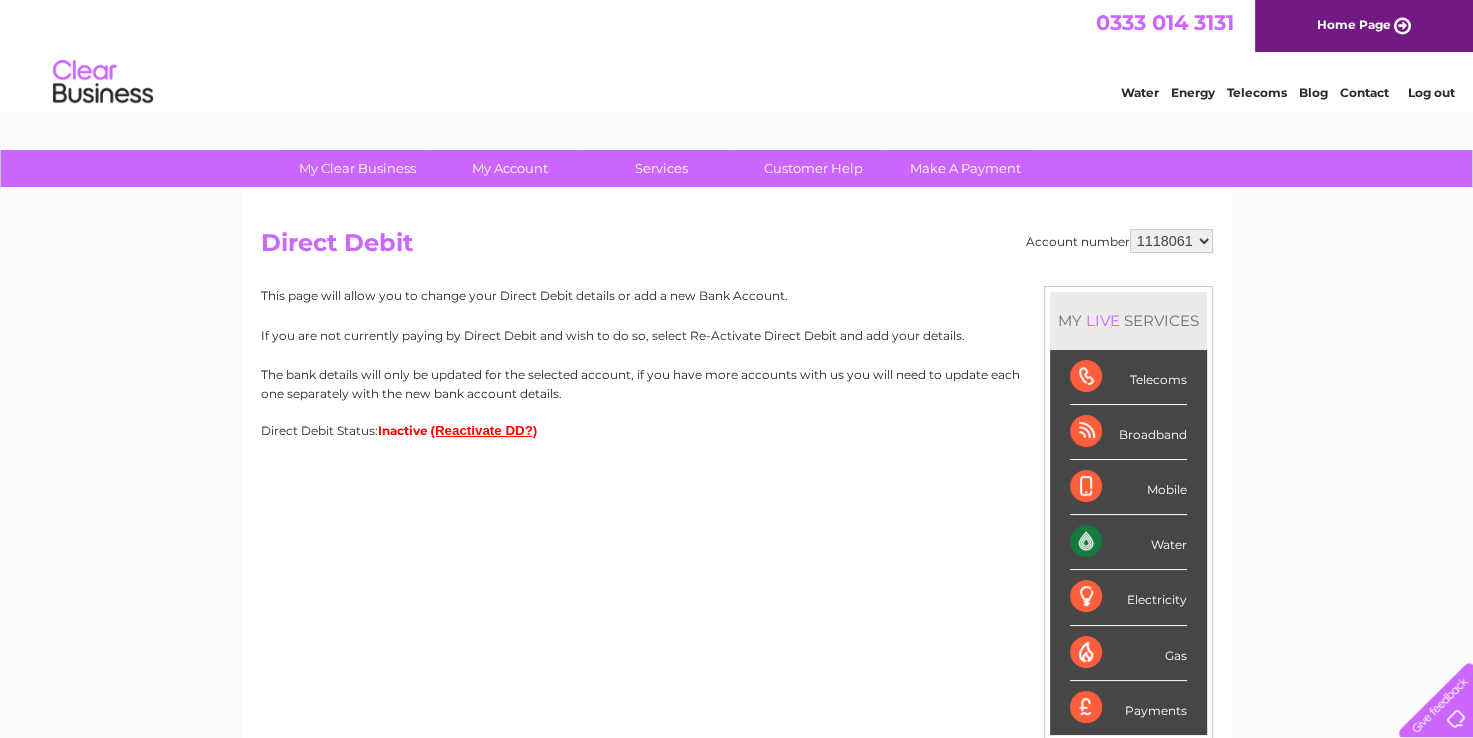 scroll, scrollTop: 0, scrollLeft: 0, axis: both 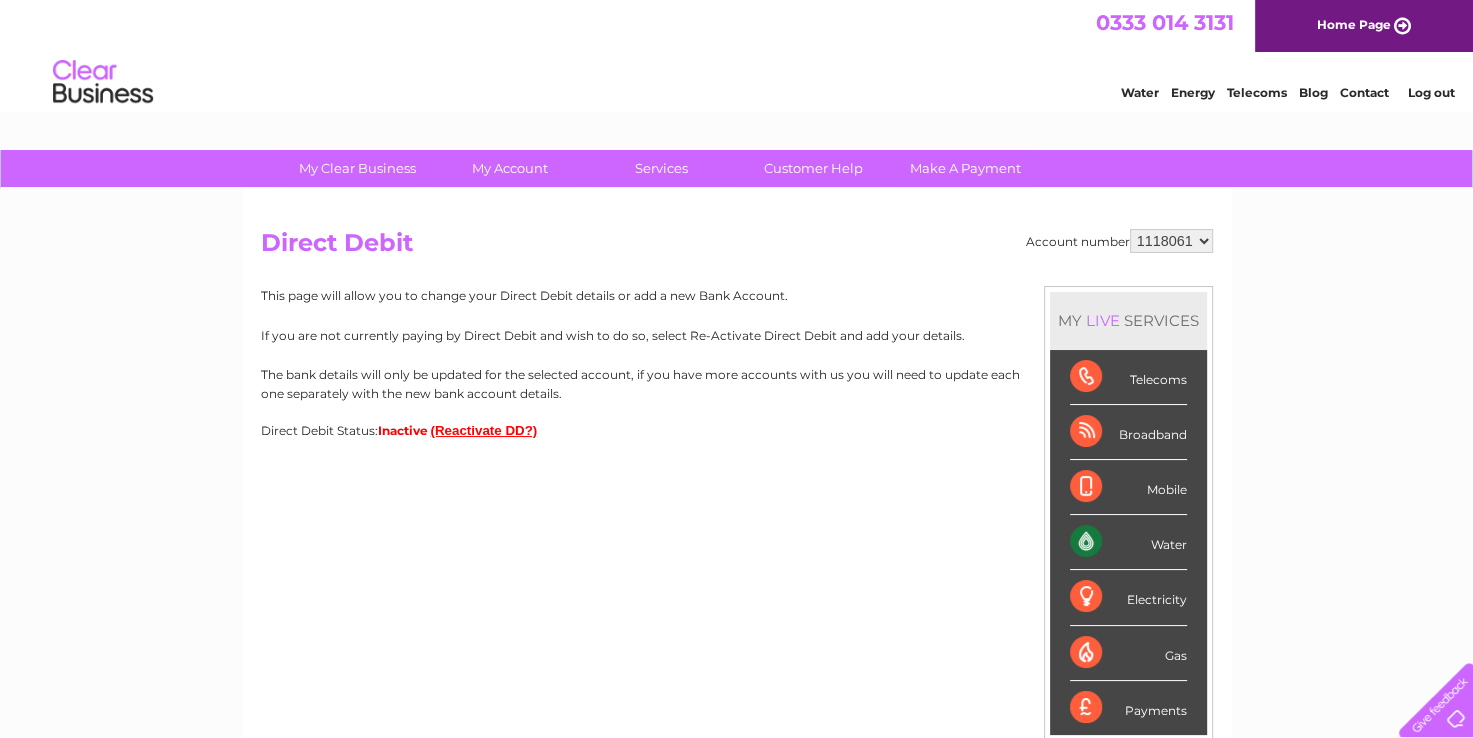click on "(Reactivate DD?)" at bounding box center (484, 430) 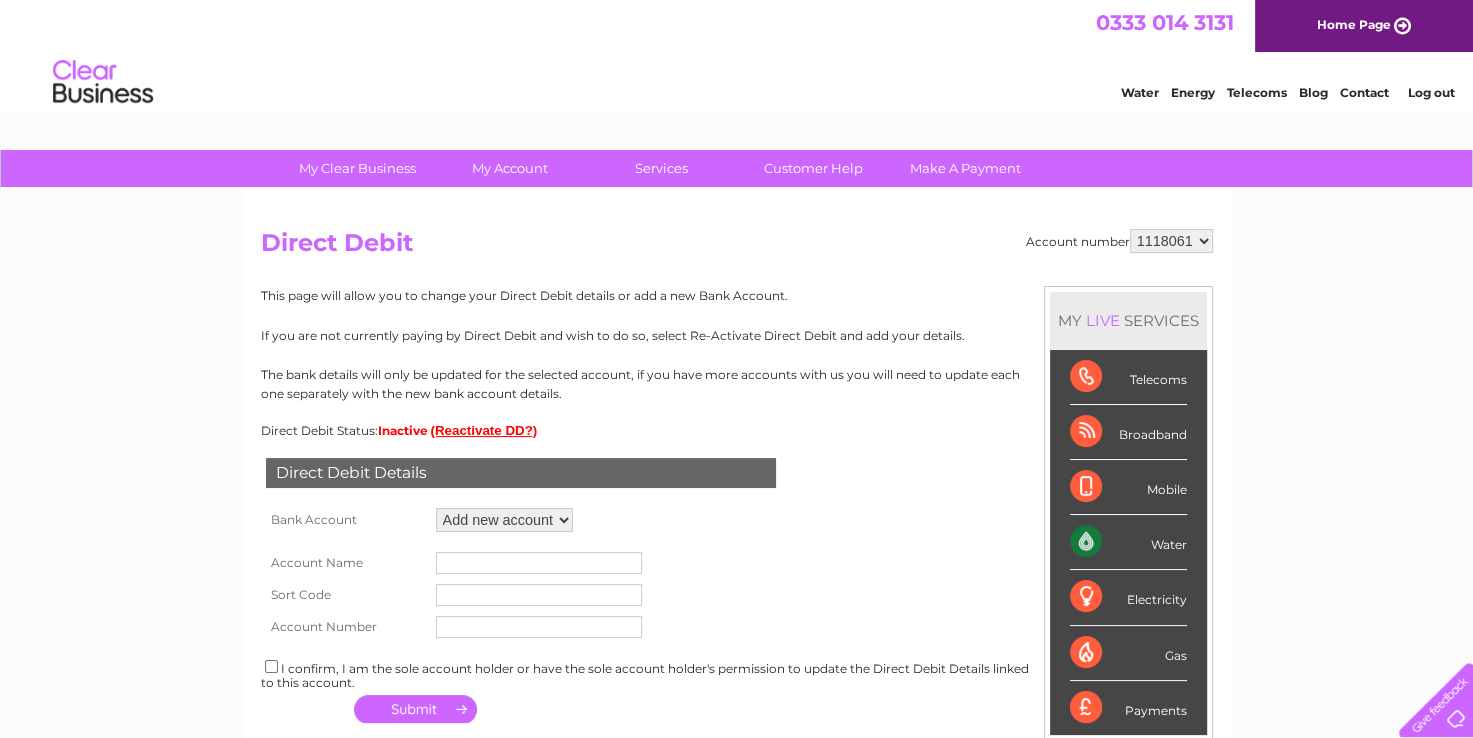 click on "Add new account
****8646" at bounding box center (504, 520) 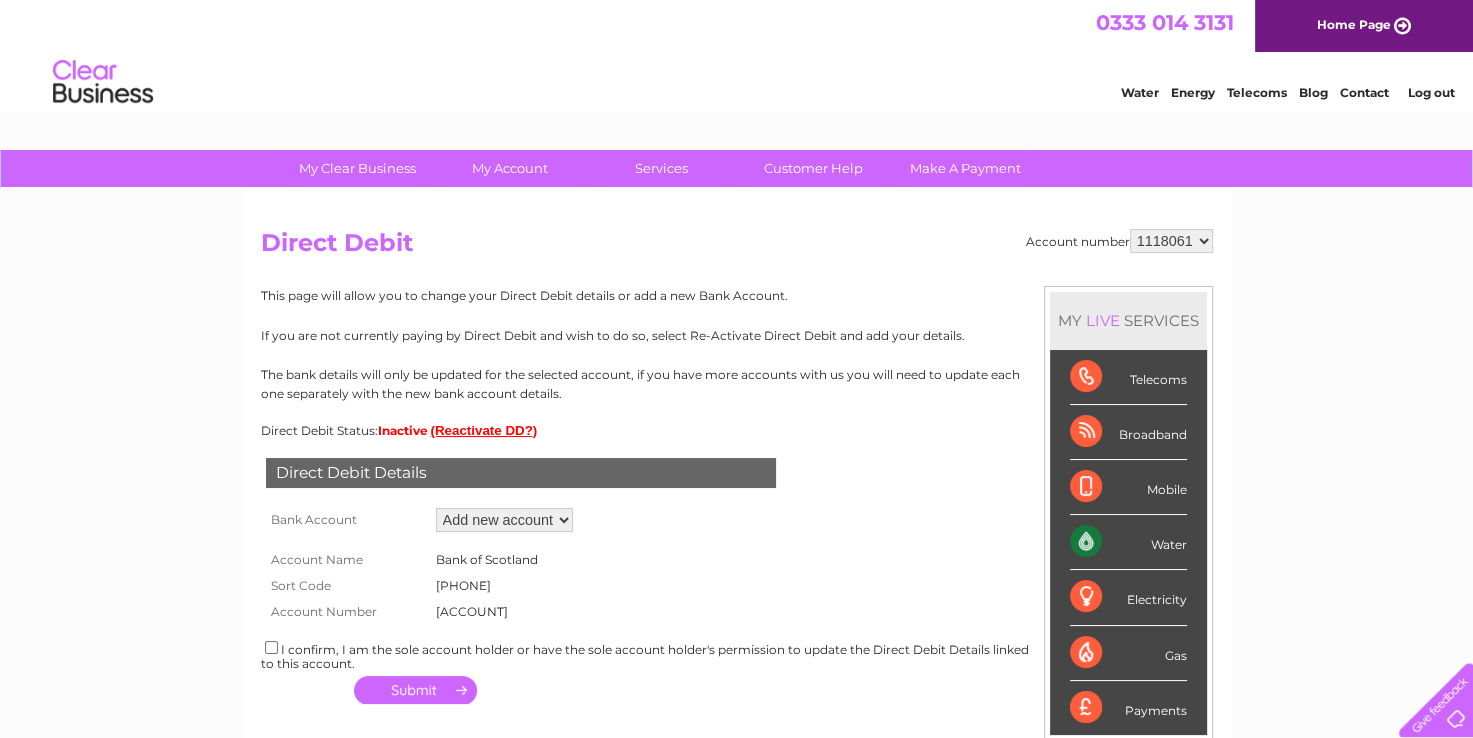 click at bounding box center (271, 647) 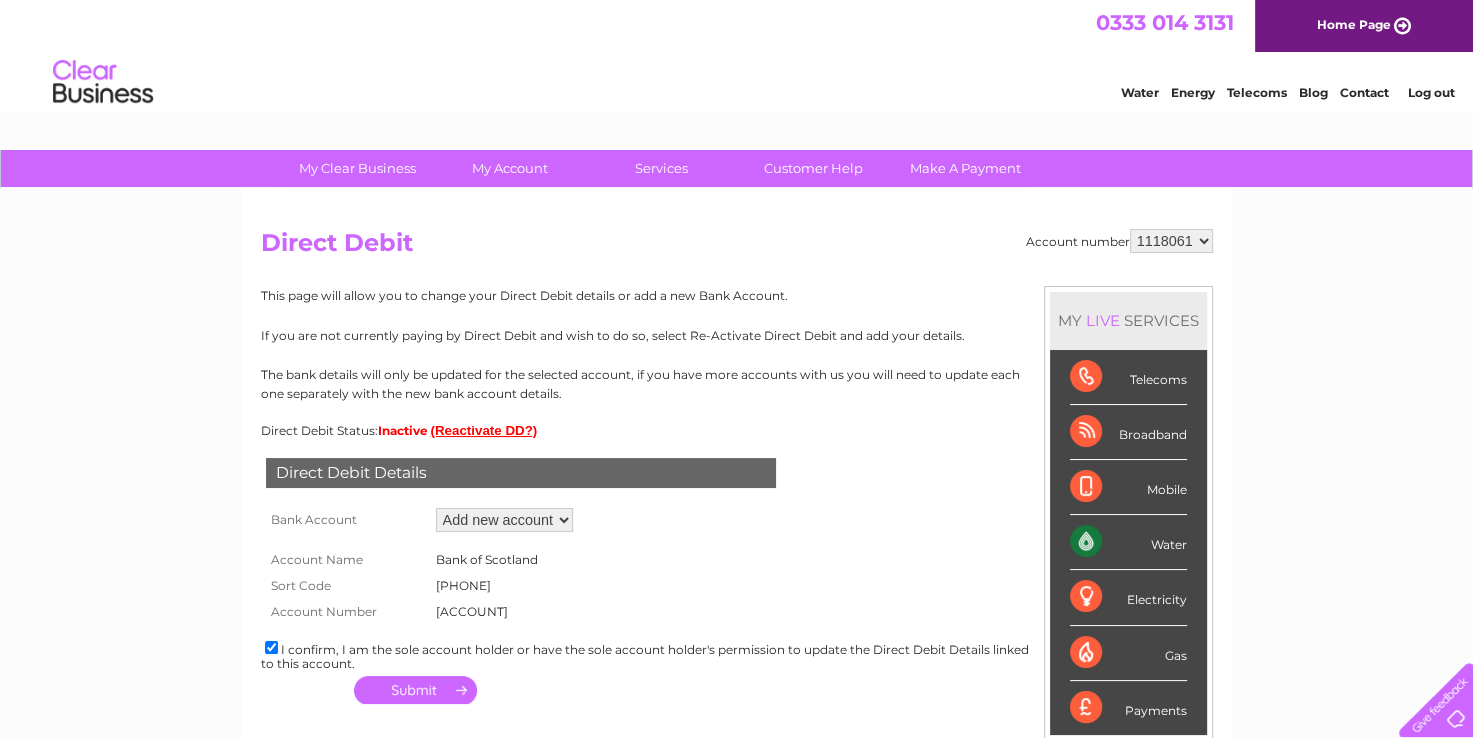 click at bounding box center (415, 690) 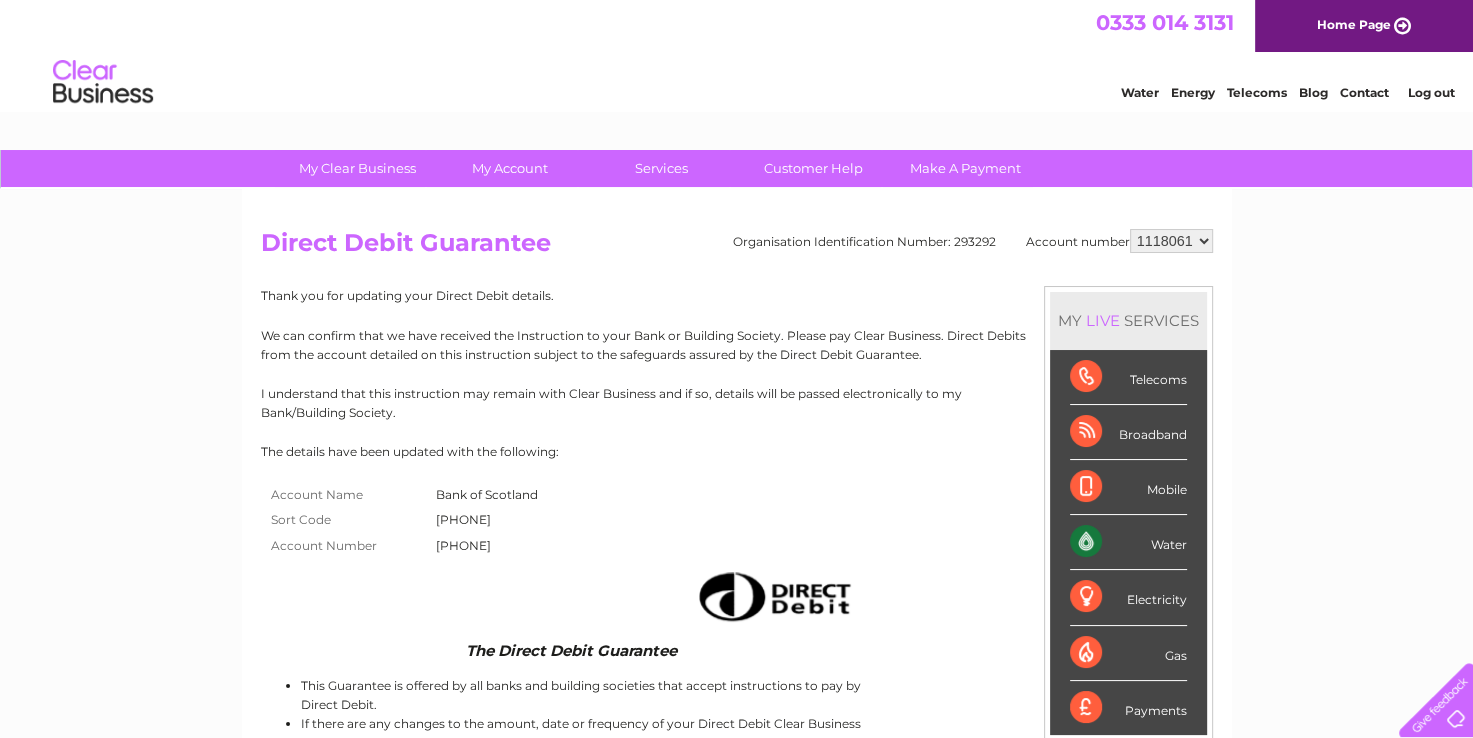 scroll, scrollTop: 0, scrollLeft: 0, axis: both 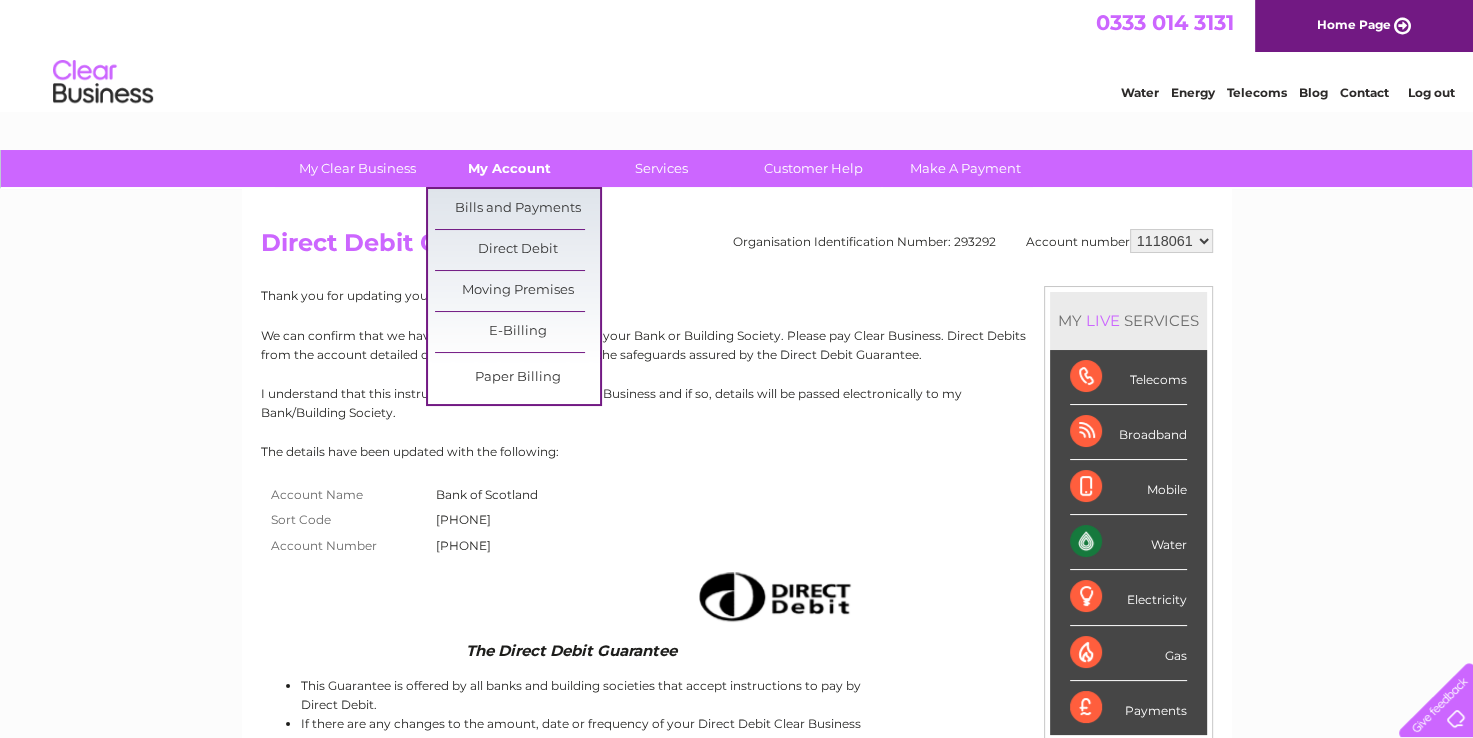 click on "My Account" at bounding box center (509, 168) 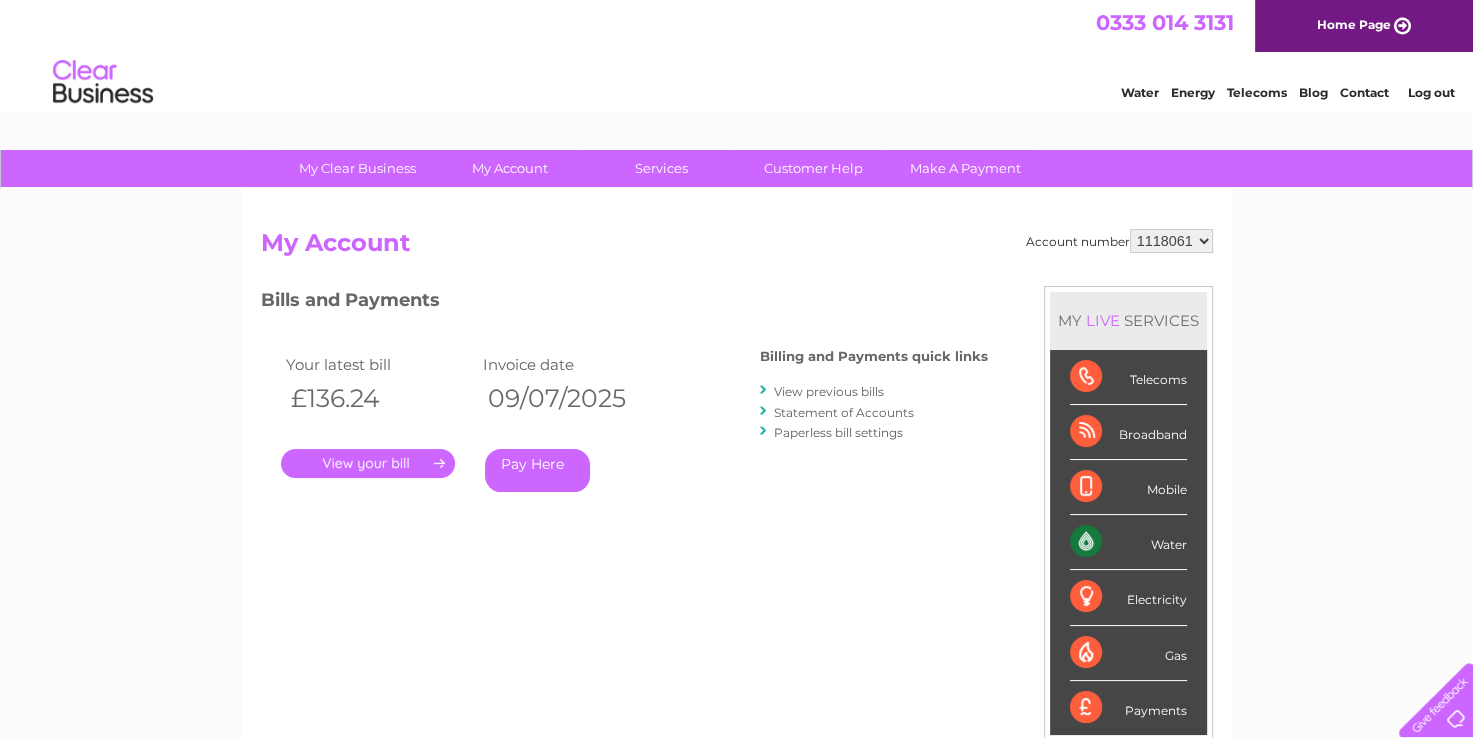 scroll, scrollTop: 0, scrollLeft: 0, axis: both 